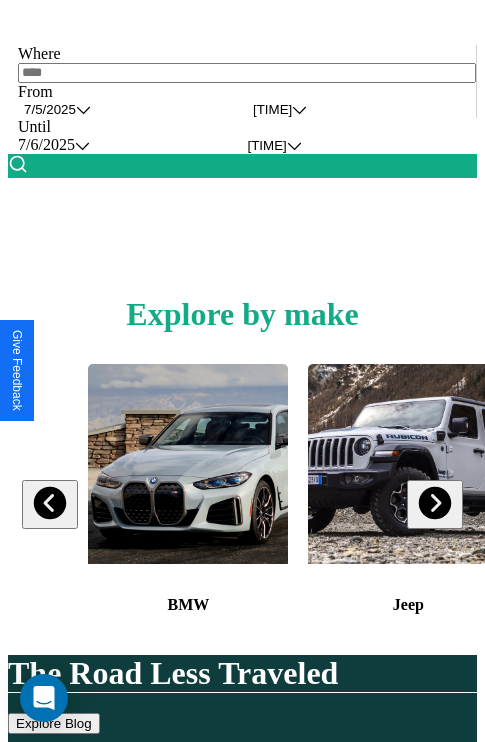 scroll, scrollTop: 308, scrollLeft: 0, axis: vertical 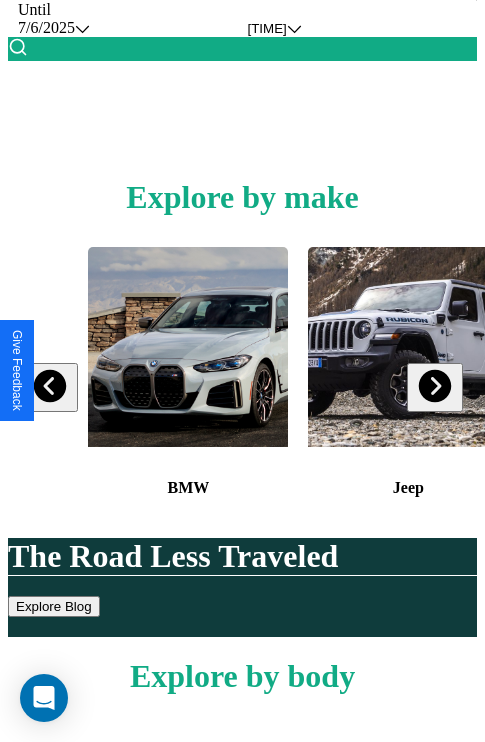 click at bounding box center [434, 386] 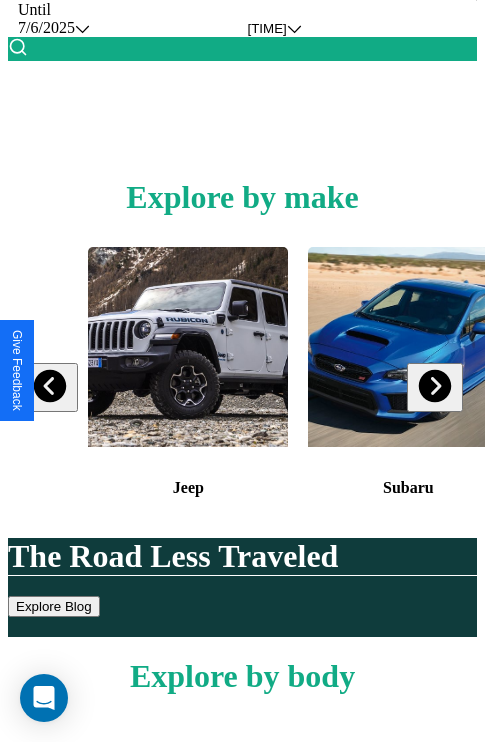 click at bounding box center (434, 386) 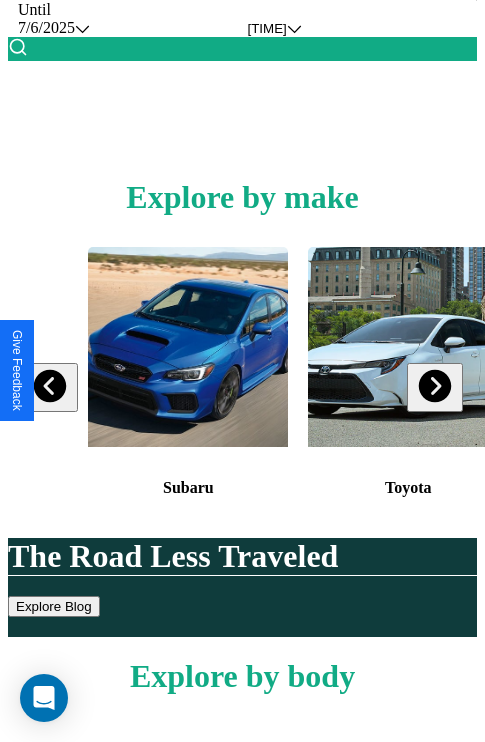 click at bounding box center (434, 386) 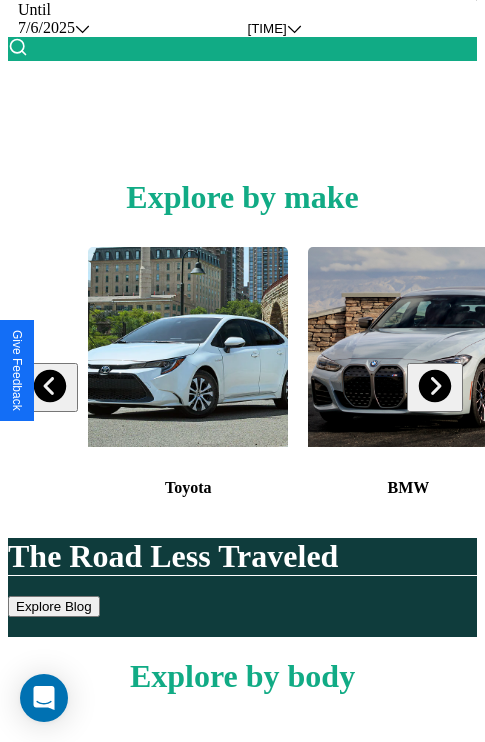 click at bounding box center (434, 386) 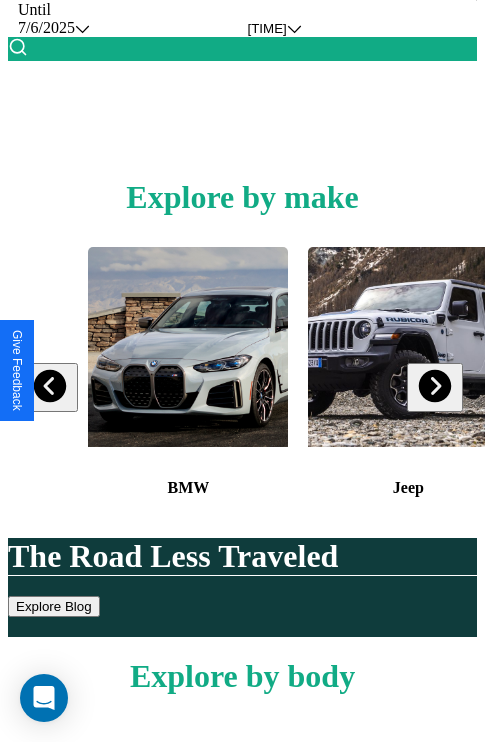 click at bounding box center (434, 386) 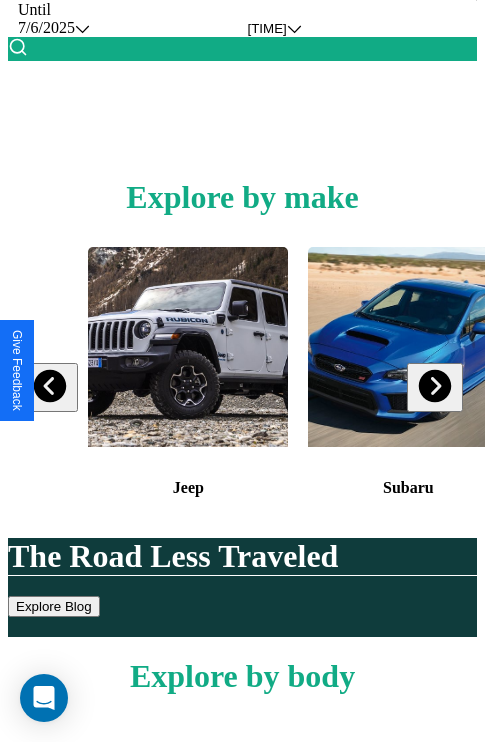 click at bounding box center (434, 386) 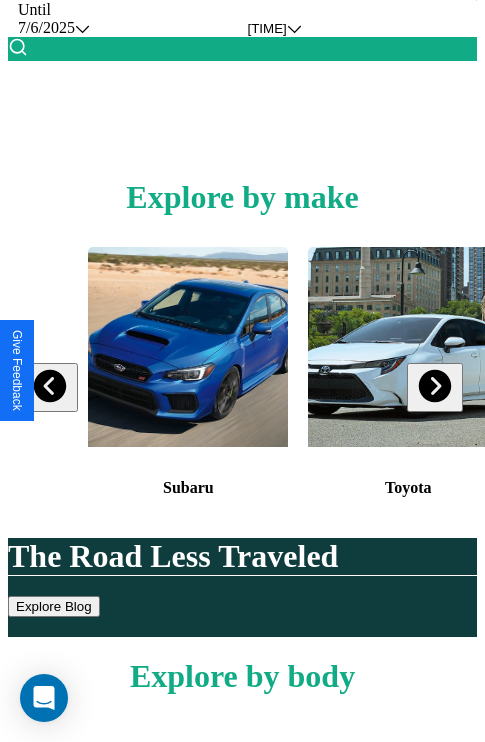 click at bounding box center (434, 386) 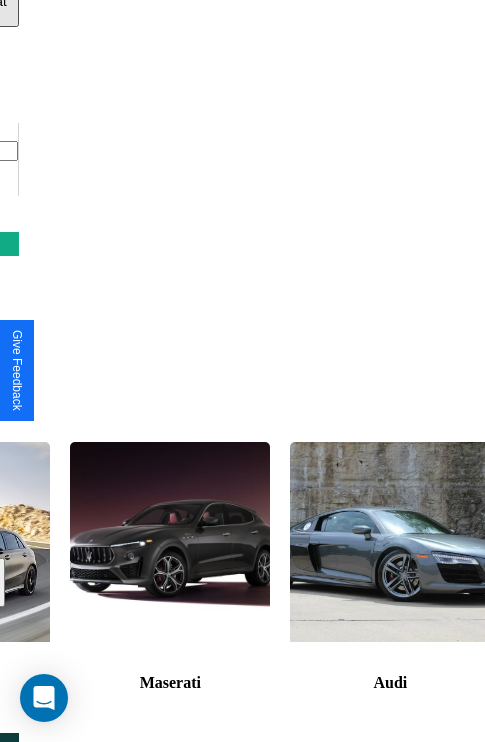 click at bounding box center (390, 542) 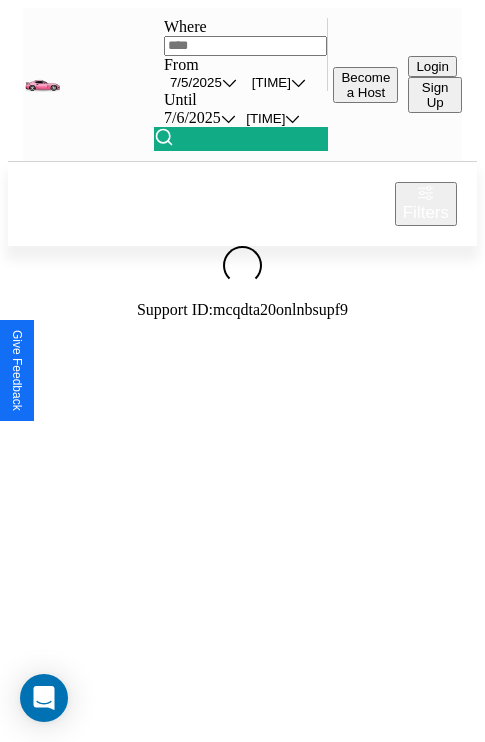 scroll, scrollTop: 0, scrollLeft: 0, axis: both 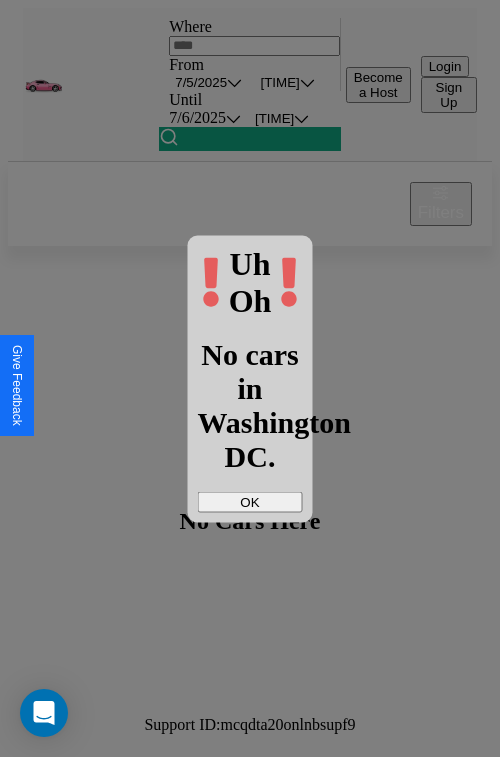 click on "OK" at bounding box center (250, 501) 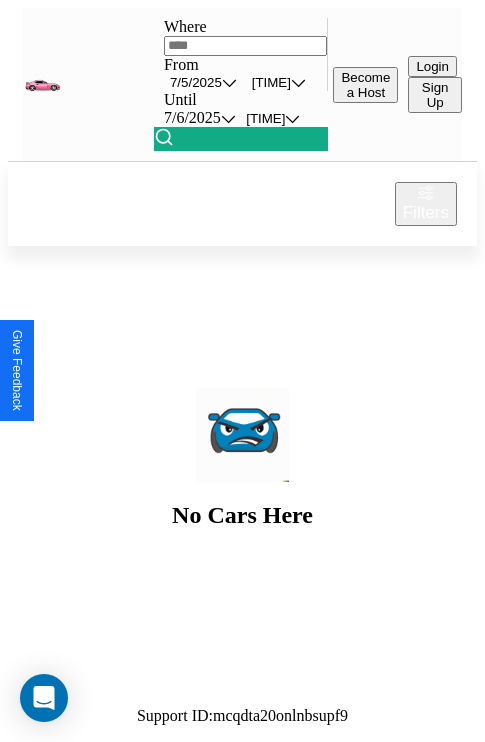 click at bounding box center (246, 46) 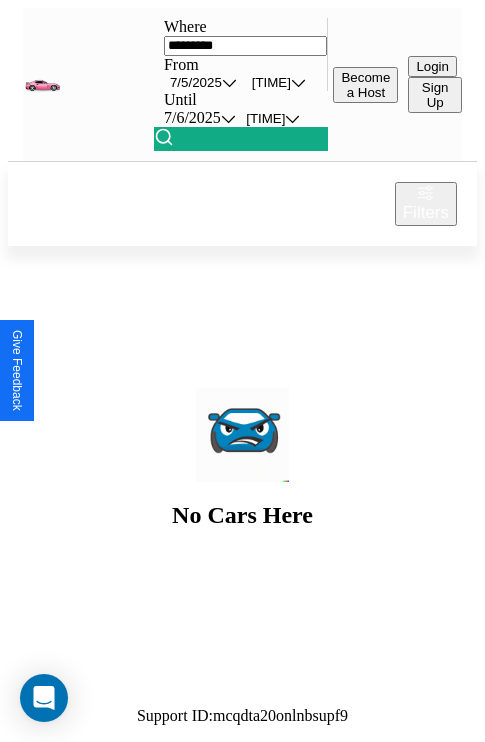type on "*********" 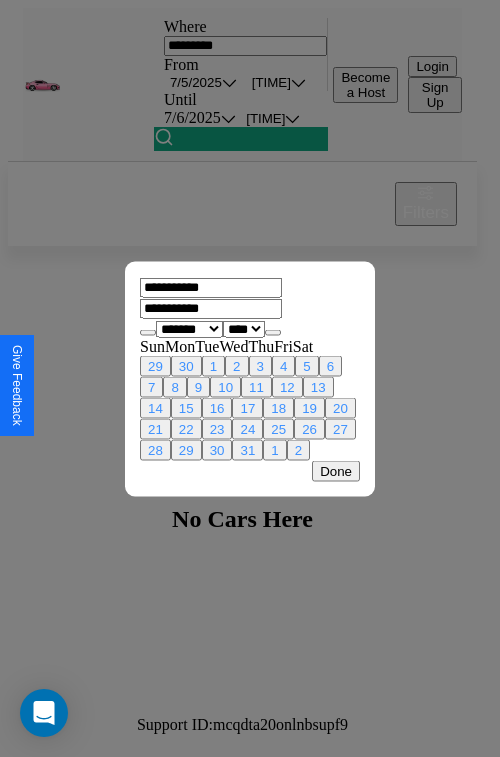 click on "**** **** **** **** **** **** **** **** **** **** **** **** **** **** **** **** **** **** **** **** **** **** **** **** **** **** **** **** **** **** **** **** **** **** **** **** **** **** **** **** **** **** **** **** **** **** **** **** **** **** **** **** **** **** **** **** **** **** **** **** **** **** **** **** **** **** **** **** **** **** **** **** **** **** **** **** **** **** **** **** **** **** **** **** **** **** **** **** **** **** **** **** **** **** **** **** **** **** **** **** **** **** **** **** **** **** **** **** **** **** **** **** **** **** **** **** **** **** **** ****" at bounding box center (189, 328) 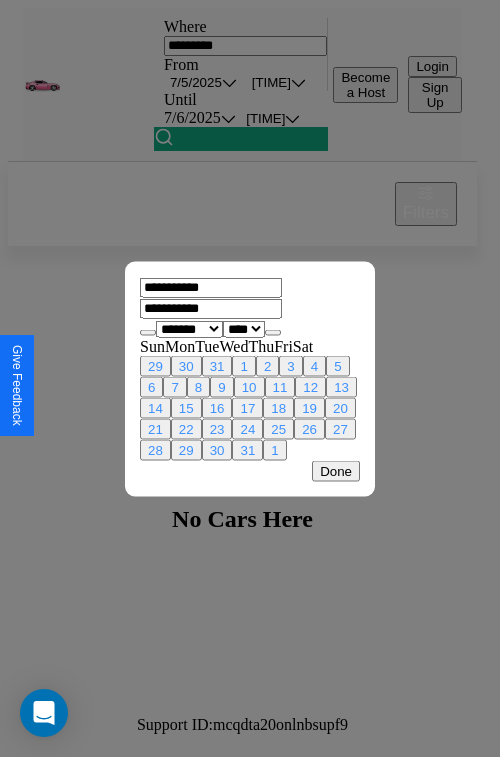 click on "**** **** **** **** **** **** **** **** **** **** **** **** **** **** **** **** **** **** **** **** **** **** **** **** **** **** **** **** **** **** **** **** **** **** **** **** **** **** **** **** **** **** **** **** **** **** **** **** **** **** **** **** **** **** **** **** **** **** **** **** **** **** **** **** **** **** **** **** **** **** **** **** **** **** **** **** **** **** **** **** **** **** **** **** **** **** **** **** **** **** **** **** **** **** **** **** **** **** **** **** **** **** **** **** **** **** **** **** **** **** **** **** **** **** **** **** **** **** **** ****" at bounding box center [244, 328] 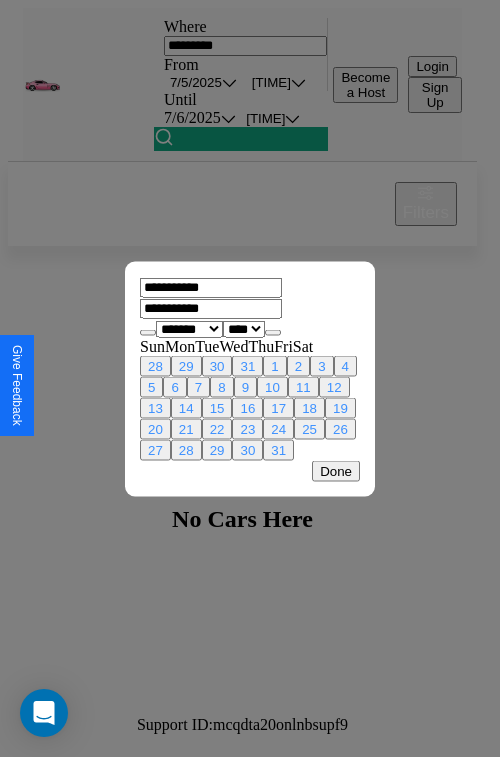 click on "11" at bounding box center [303, 386] 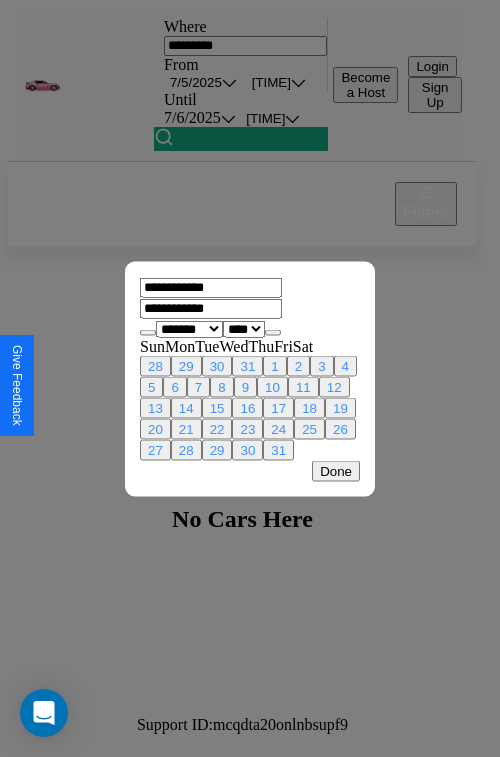click on "12" at bounding box center [334, 386] 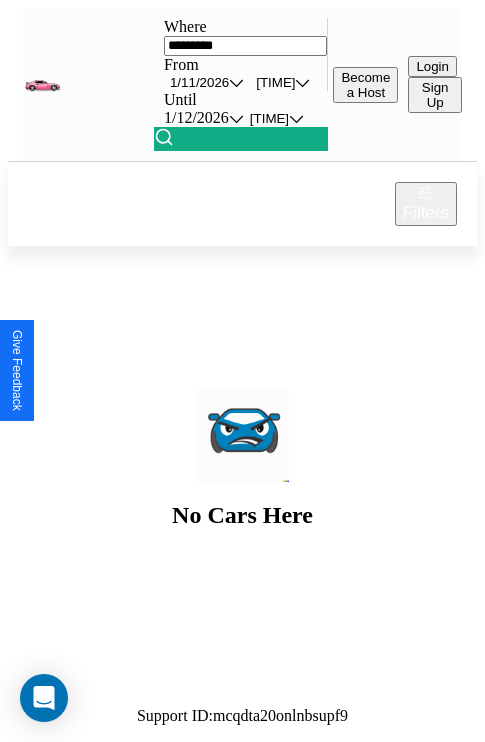 scroll, scrollTop: 0, scrollLeft: 104, axis: horizontal 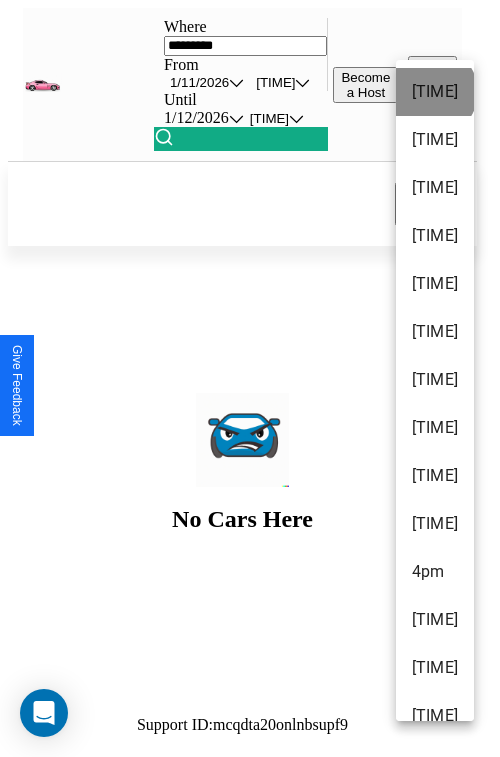 click on "[TIME]" at bounding box center [435, 92] 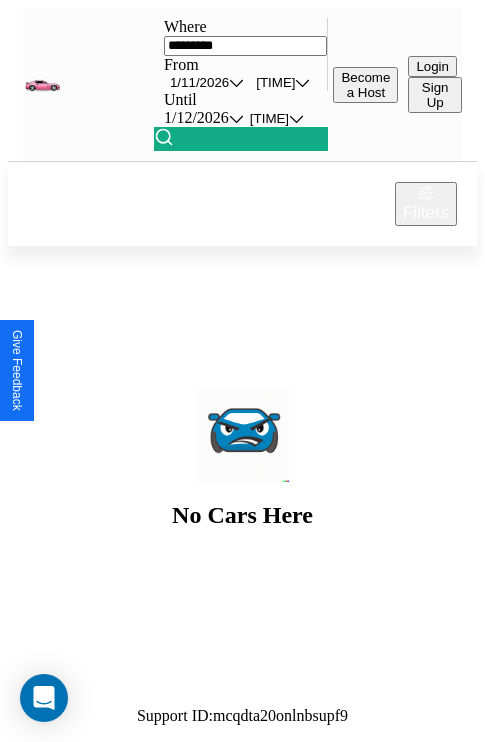 scroll, scrollTop: 0, scrollLeft: 171, axis: horizontal 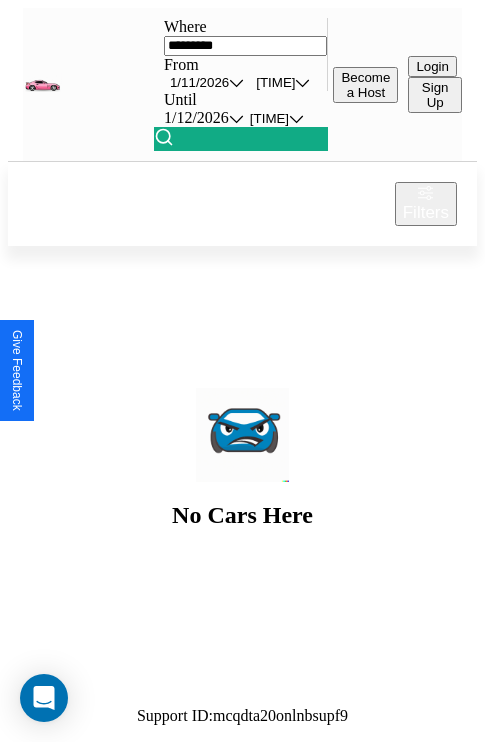 click at bounding box center [164, 137] 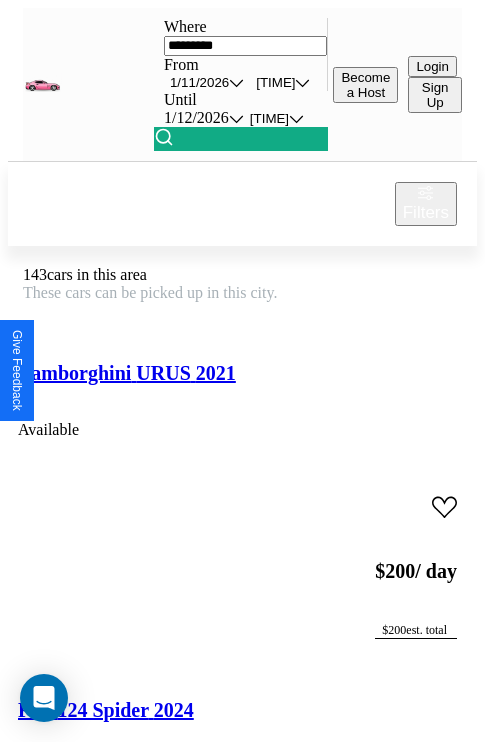 scroll, scrollTop: 37, scrollLeft: 116, axis: both 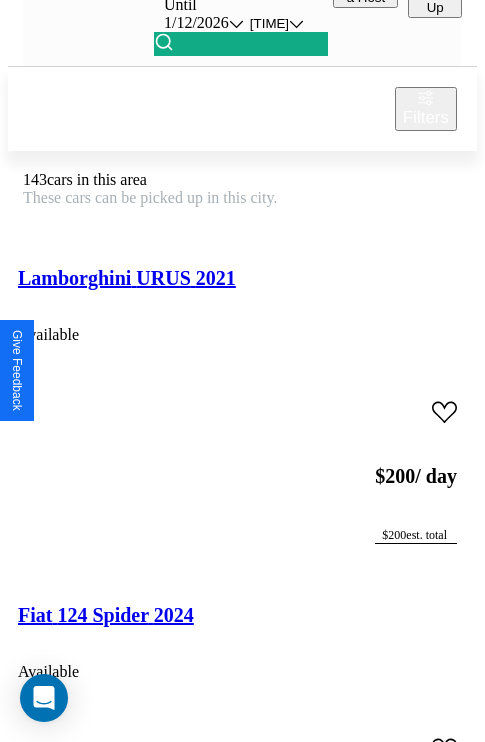click on "[BRAND] [MODEL] [YEAR] Available" at bounding box center [242, 303] 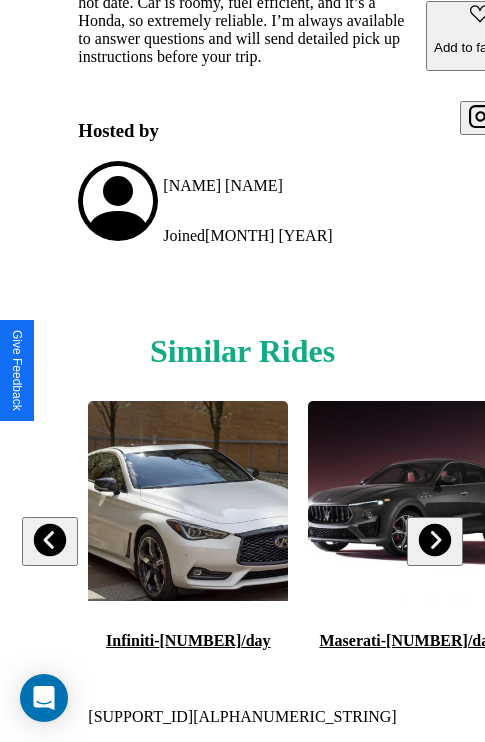 scroll, scrollTop: 1010, scrollLeft: 0, axis: vertical 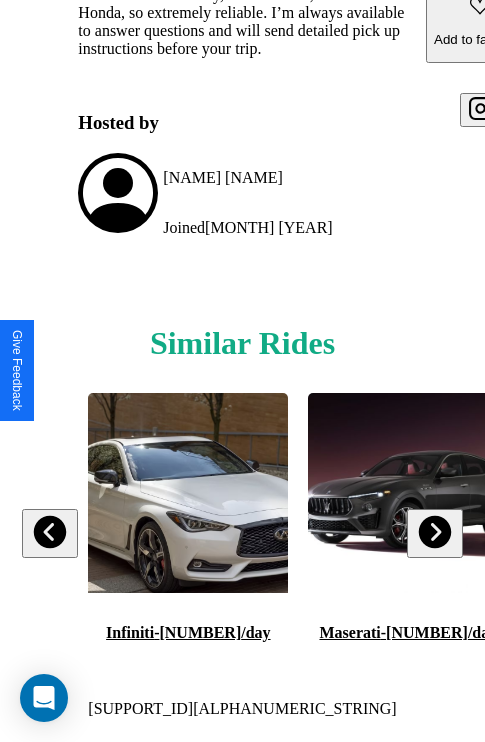 click at bounding box center (434, 532) 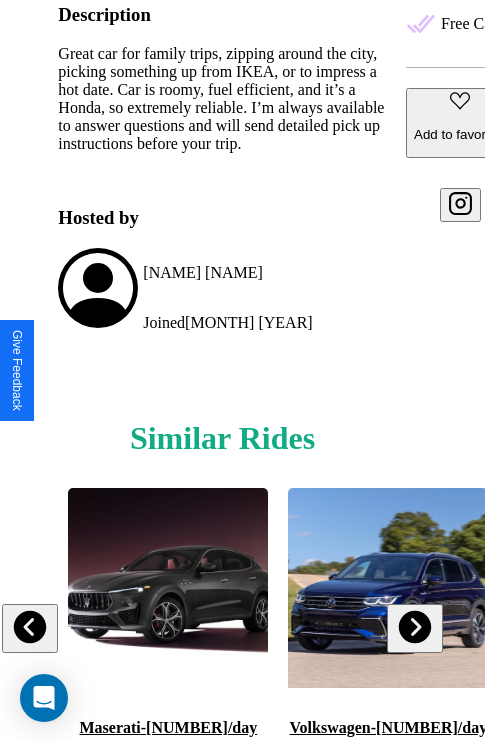 scroll, scrollTop: 618, scrollLeft: 76, axis: both 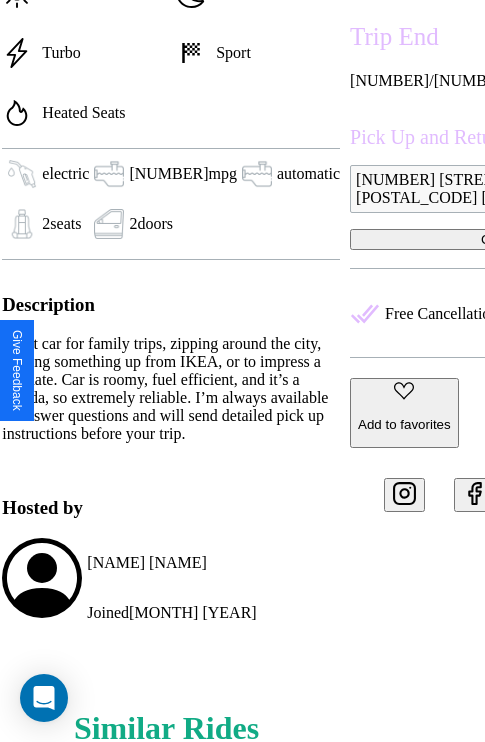 click at bounding box center (613, 490) 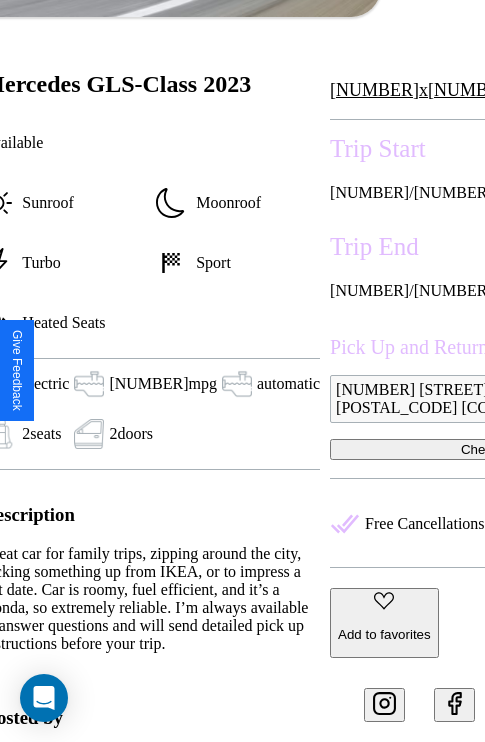 scroll, scrollTop: 407, scrollLeft: 96, axis: both 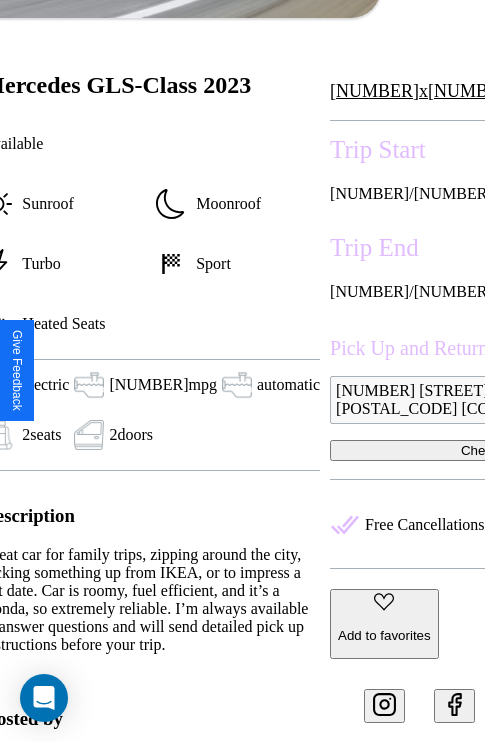 click on "Checkout" at bounding box center (489, 450) 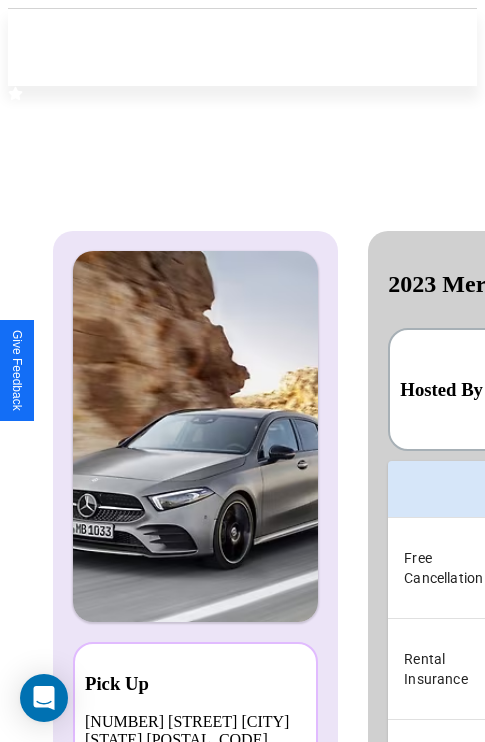 scroll, scrollTop: 0, scrollLeft: 378, axis: horizontal 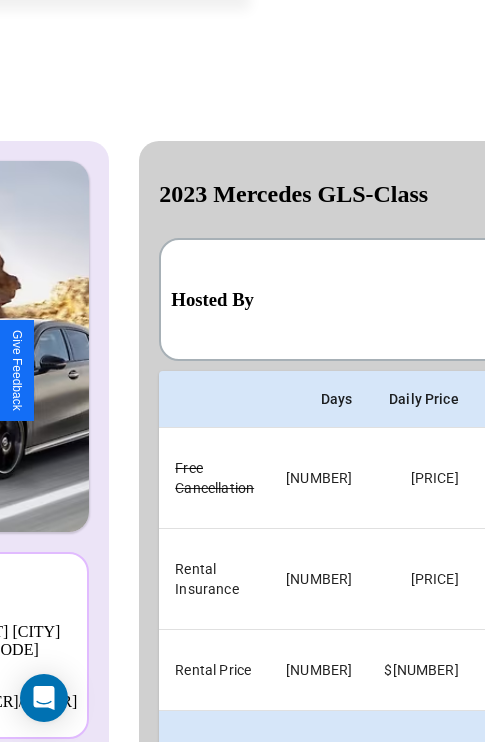 click on "Back" at bounding box center [267, 839] 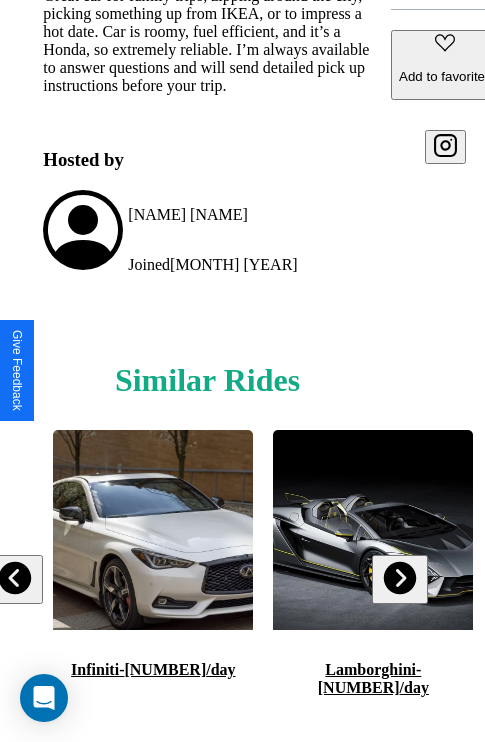 scroll, scrollTop: 1010, scrollLeft: 30, axis: both 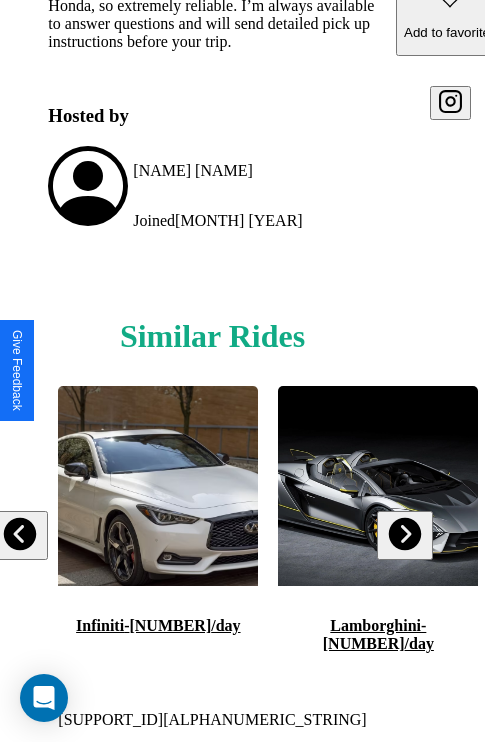 click at bounding box center (404, 534) 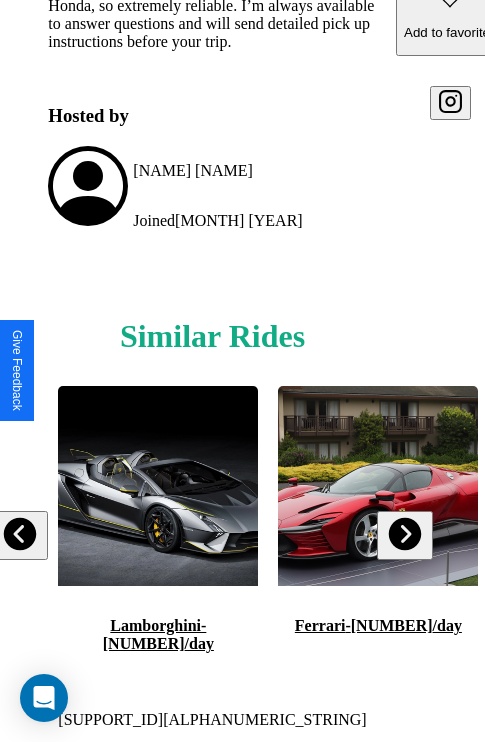 click at bounding box center [404, 534] 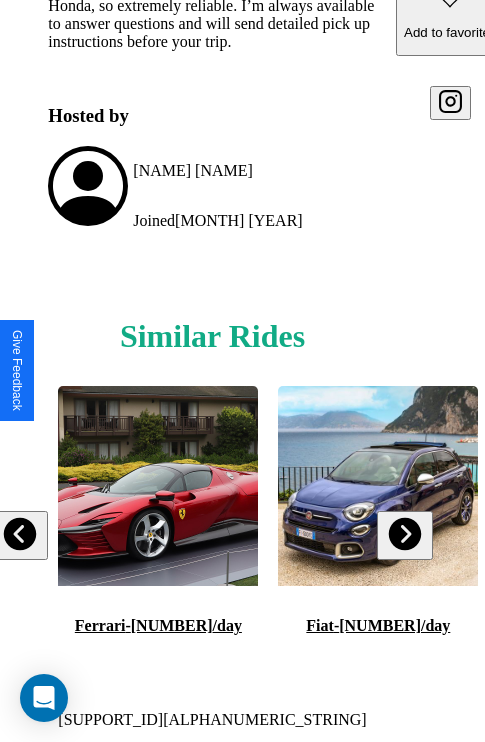 click at bounding box center [404, 534] 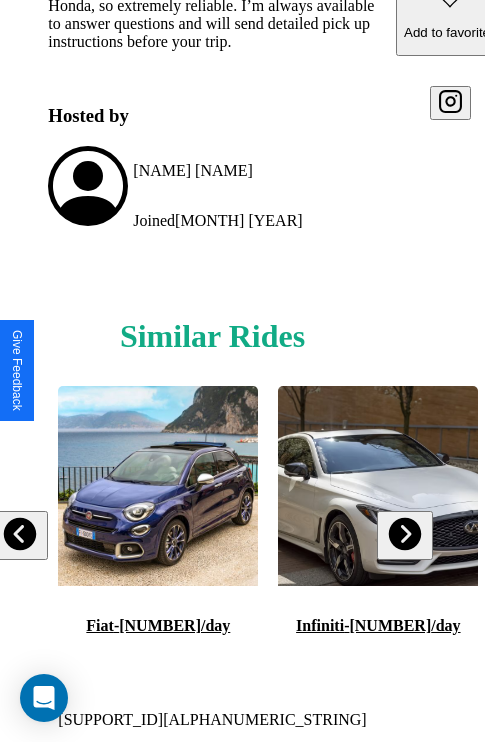 click at bounding box center [20, 534] 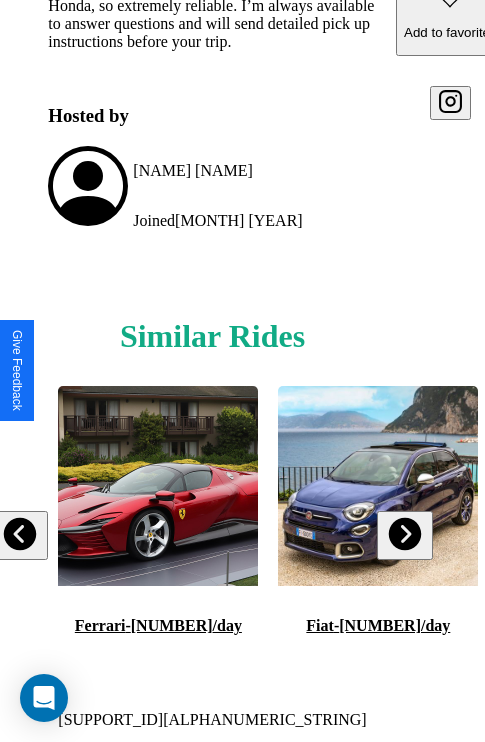 click at bounding box center (404, 534) 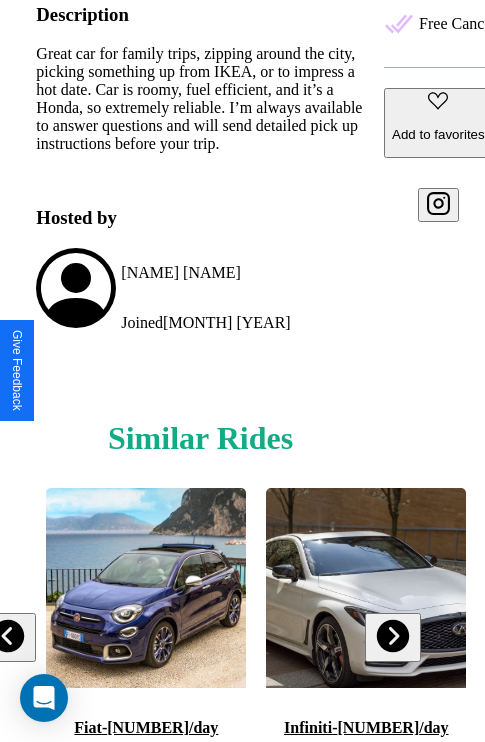 scroll, scrollTop: 618, scrollLeft: 76, axis: both 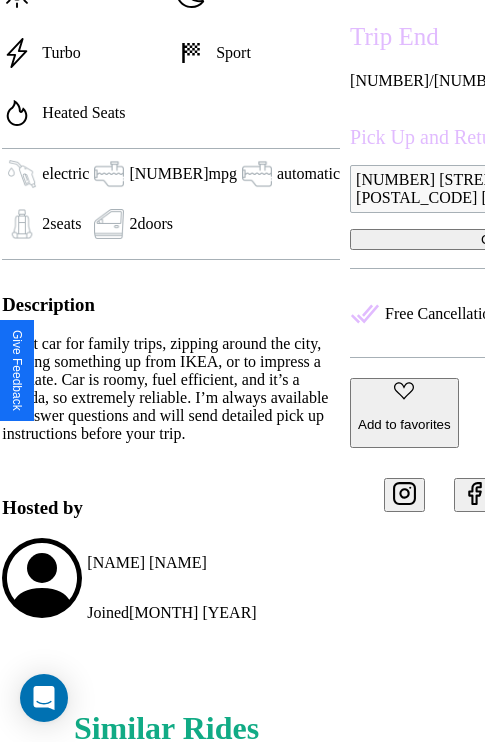 click at bounding box center (613, 490) 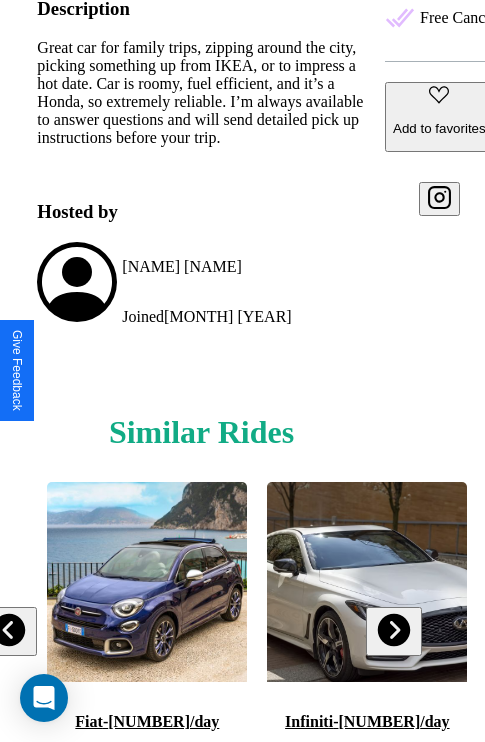 scroll, scrollTop: 1010, scrollLeft: 30, axis: both 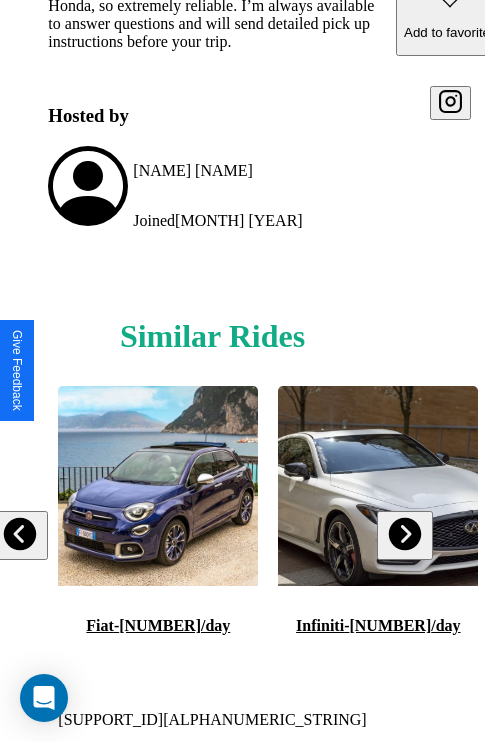 click at bounding box center (404, 534) 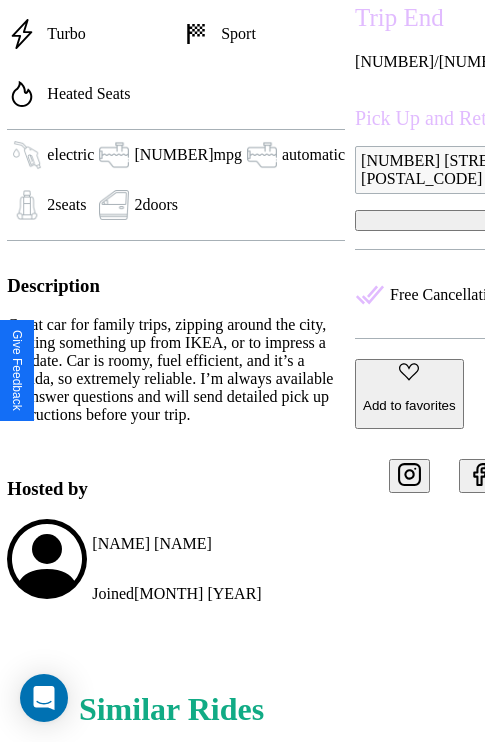 scroll, scrollTop: 407, scrollLeft: 96, axis: both 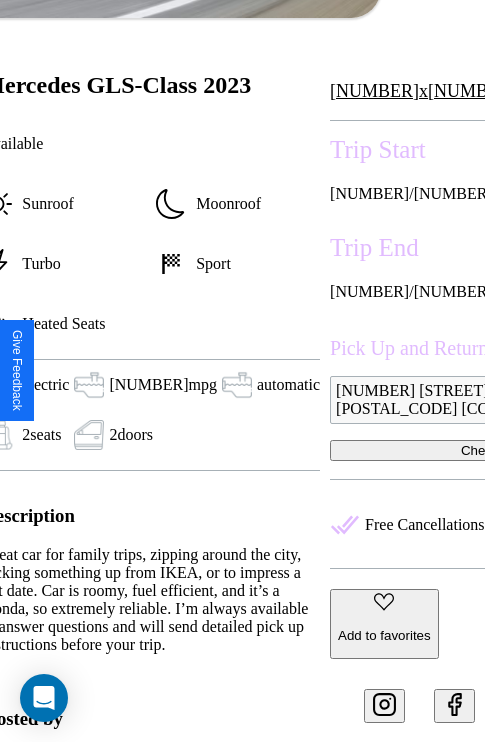 click on "Checkout" at bounding box center (489, 450) 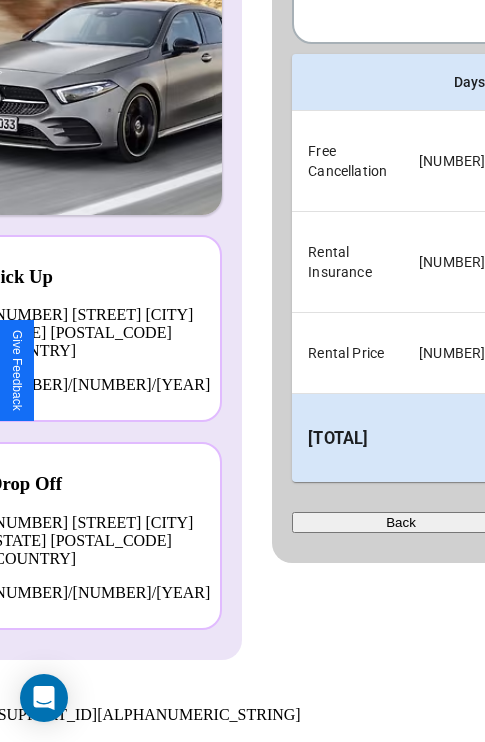 scroll, scrollTop: 0, scrollLeft: 0, axis: both 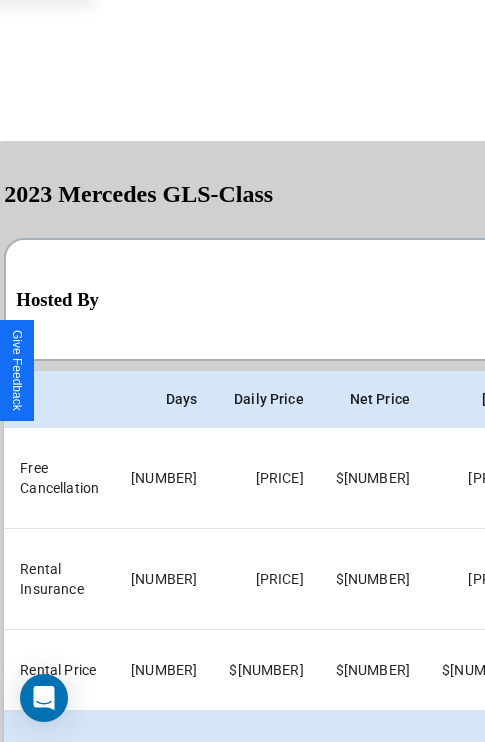 click on "Checkout" at bounding box center [619, 839] 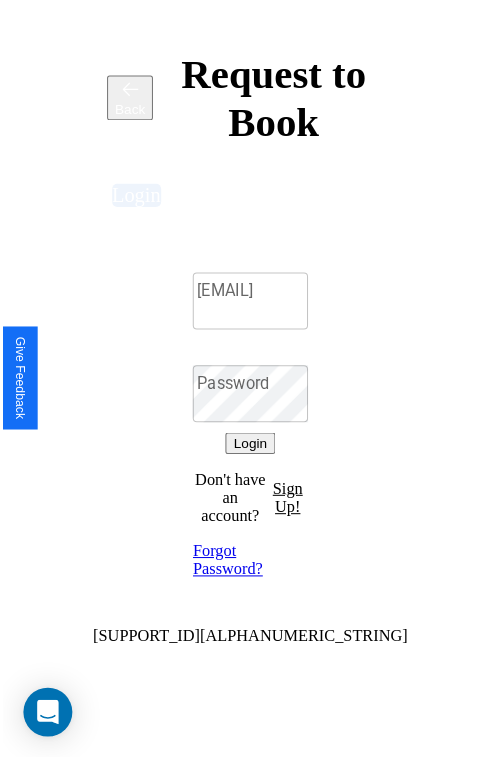 scroll, scrollTop: 0, scrollLeft: 0, axis: both 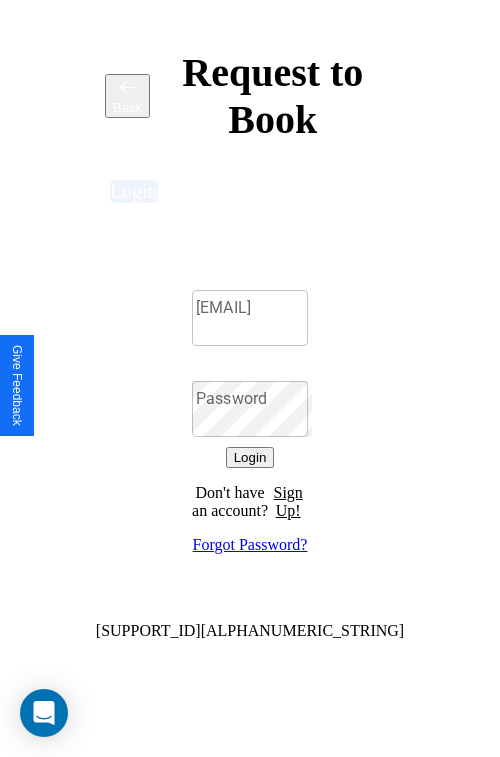 click on "Email" at bounding box center [250, 318] 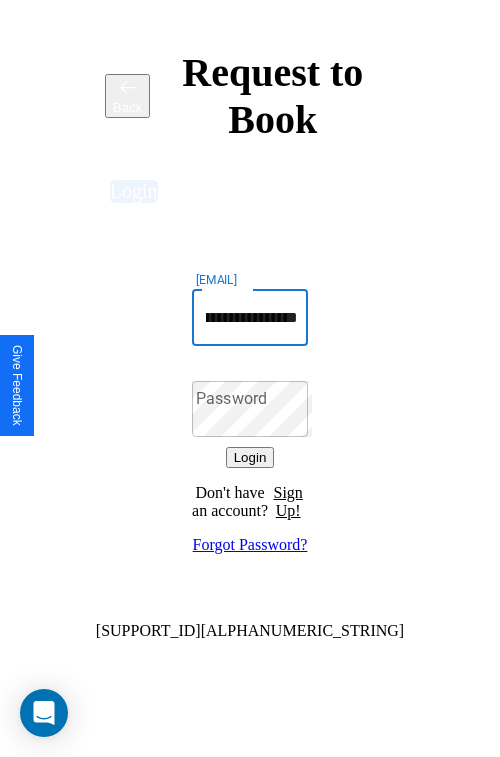 scroll, scrollTop: 0, scrollLeft: 138, axis: horizontal 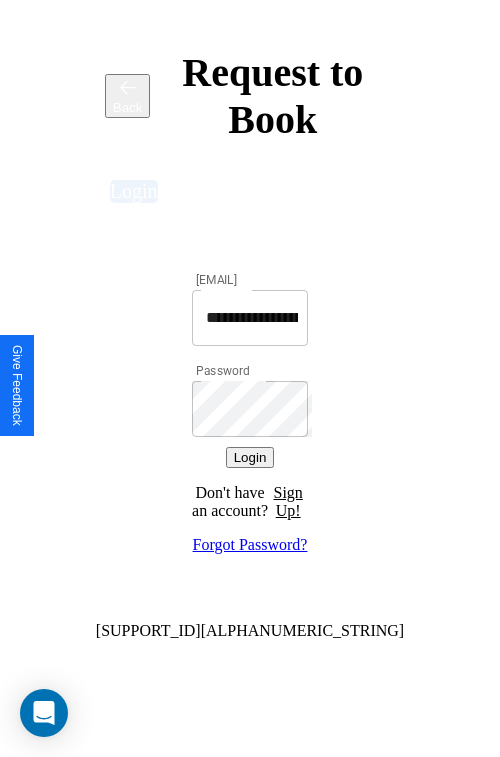 click on "Login" at bounding box center (250, 457) 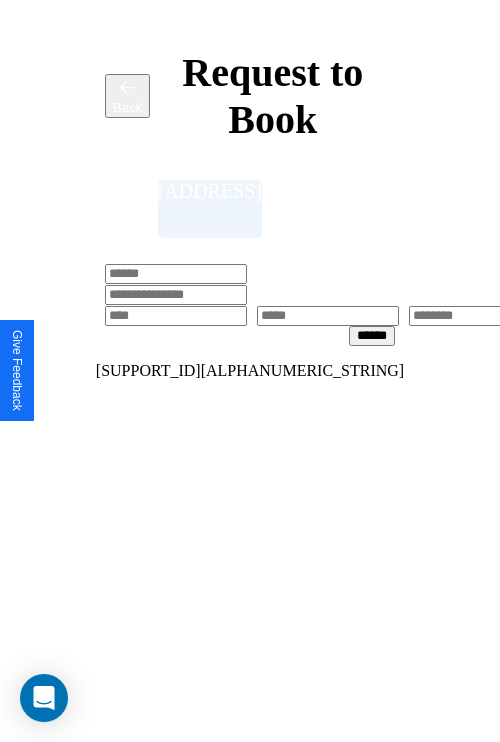 click at bounding box center [176, 274] 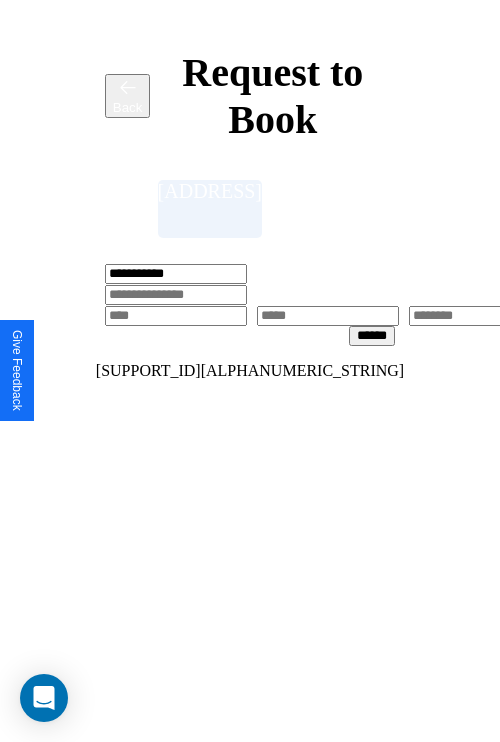 type on "**********" 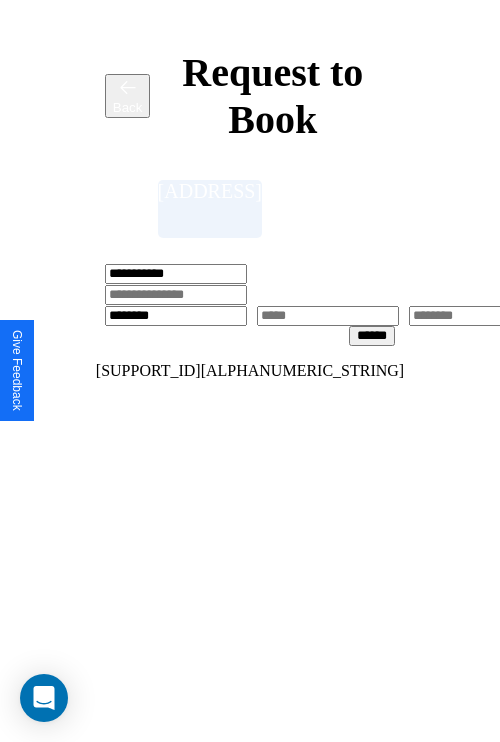 type on "********" 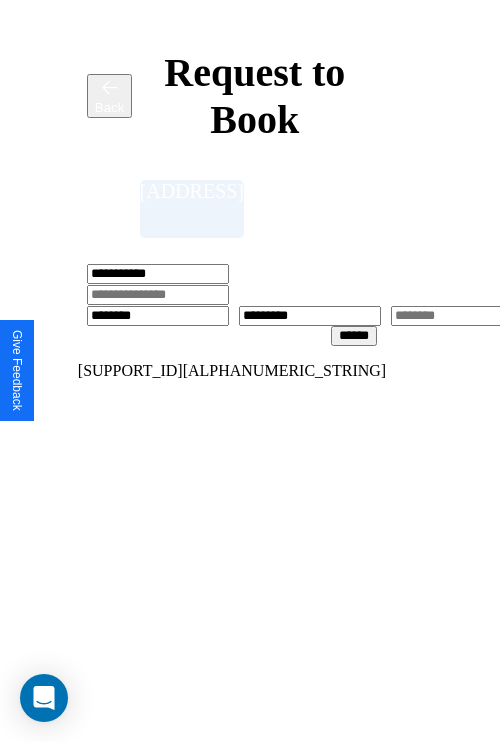 type on "*********" 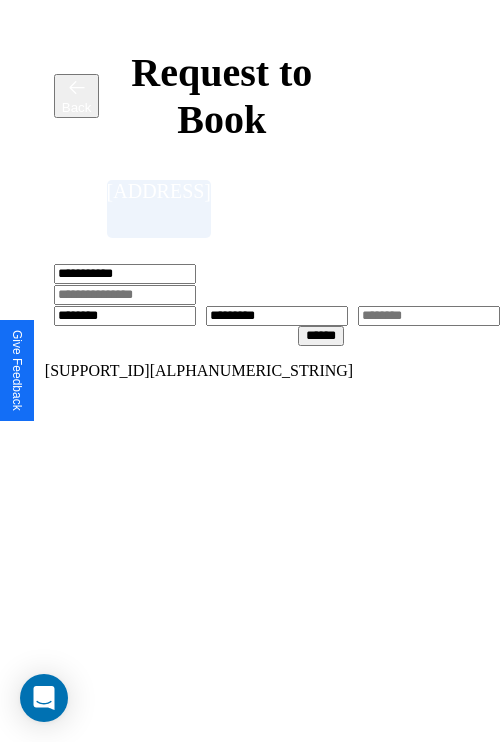 click at bounding box center (429, 316) 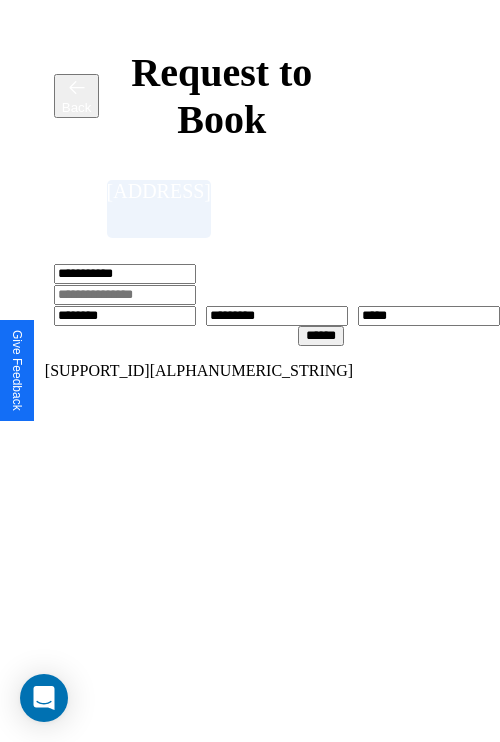 type on "*****" 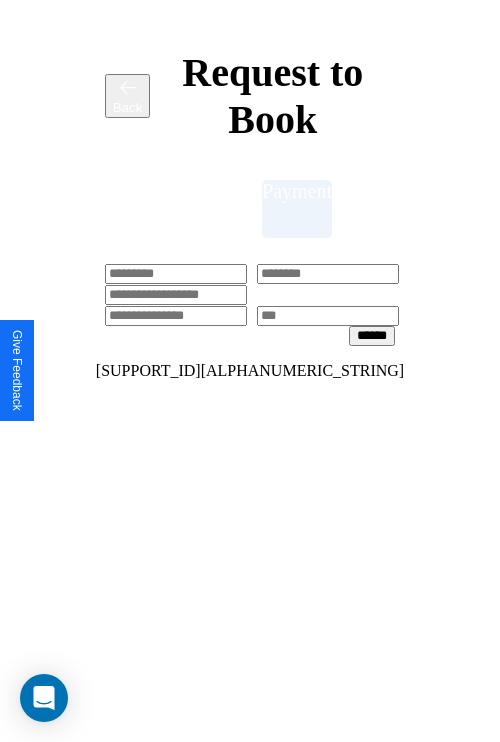 scroll, scrollTop: 0, scrollLeft: 208, axis: horizontal 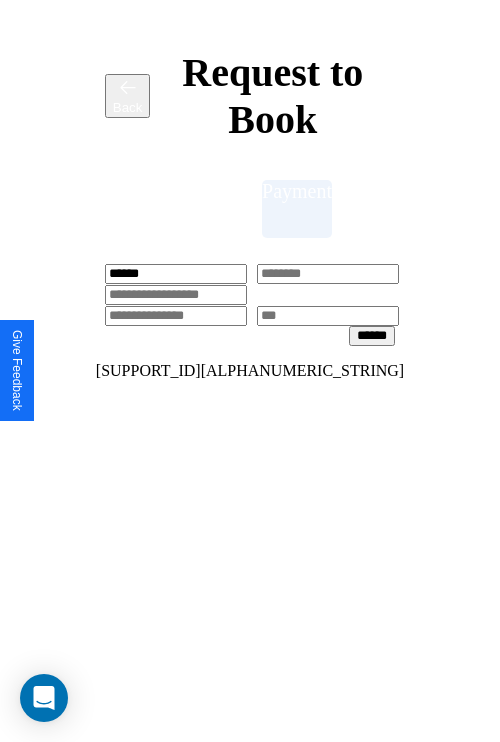 type on "******" 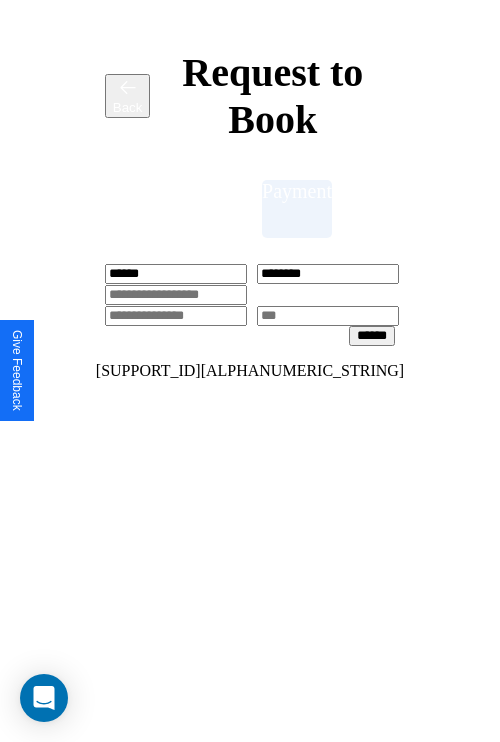 type on "********" 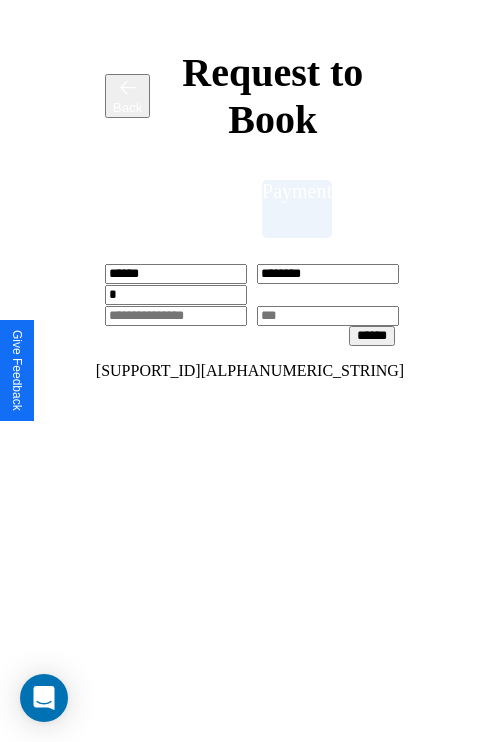 scroll, scrollTop: 0, scrollLeft: 128, axis: horizontal 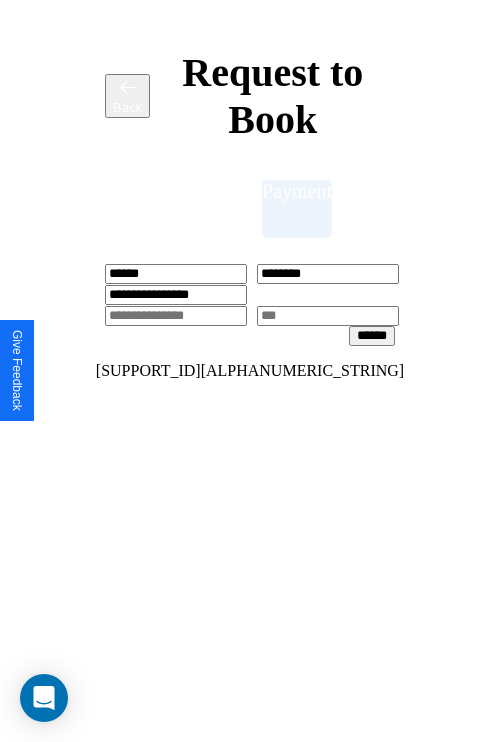 type on "**********" 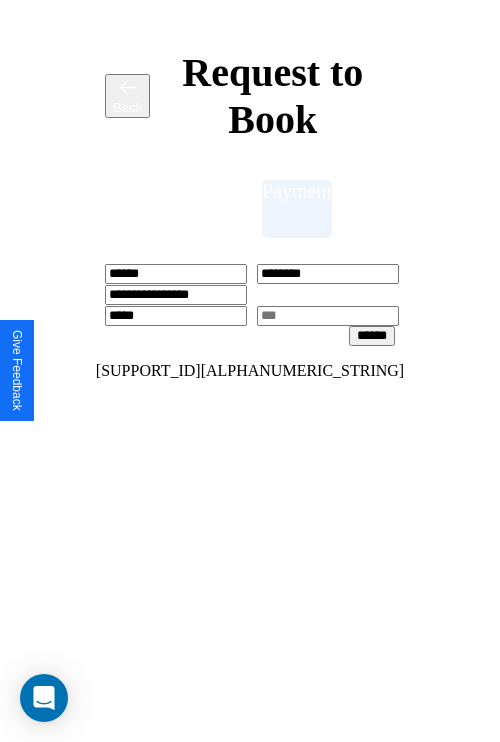 type on "*****" 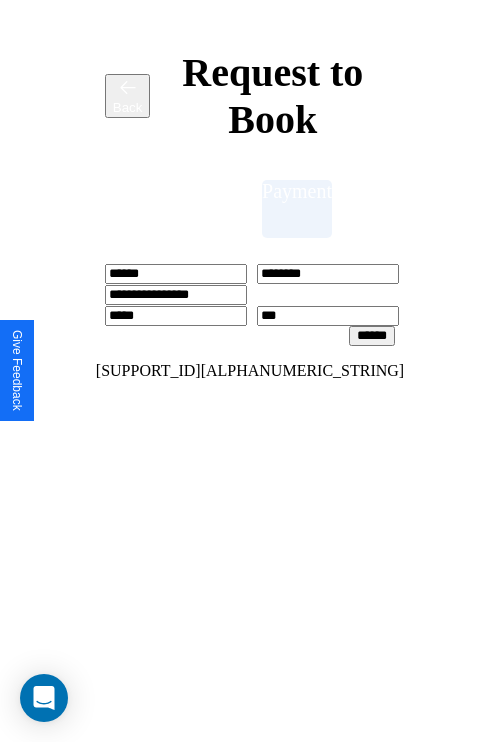 type on "***" 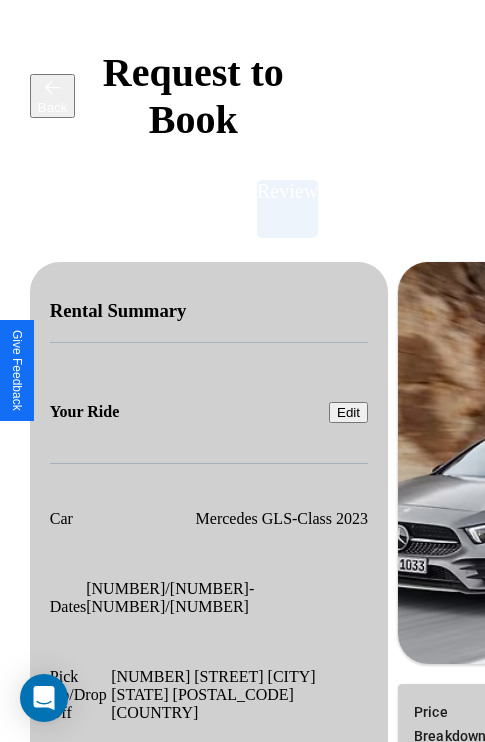 scroll, scrollTop: 355, scrollLeft: 72, axis: both 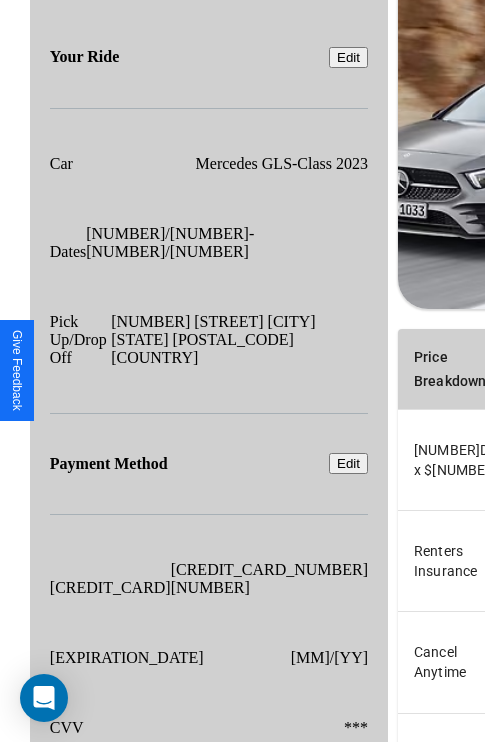 click on "Promo Code" at bounding box center (452, 839) 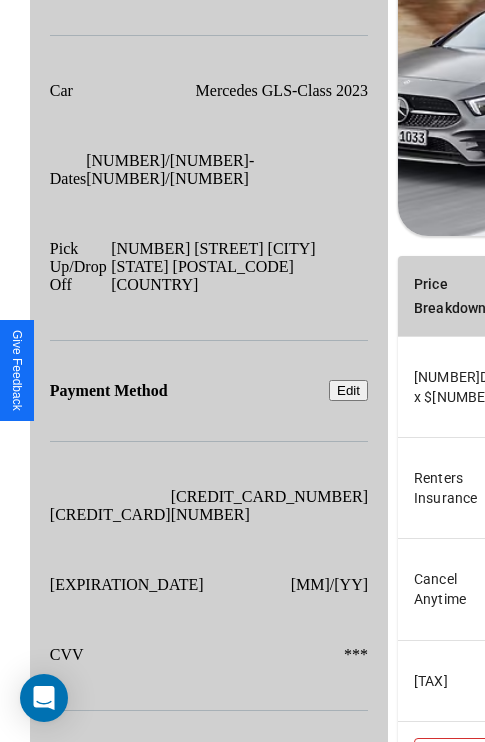 scroll, scrollTop: 509, scrollLeft: 72, axis: both 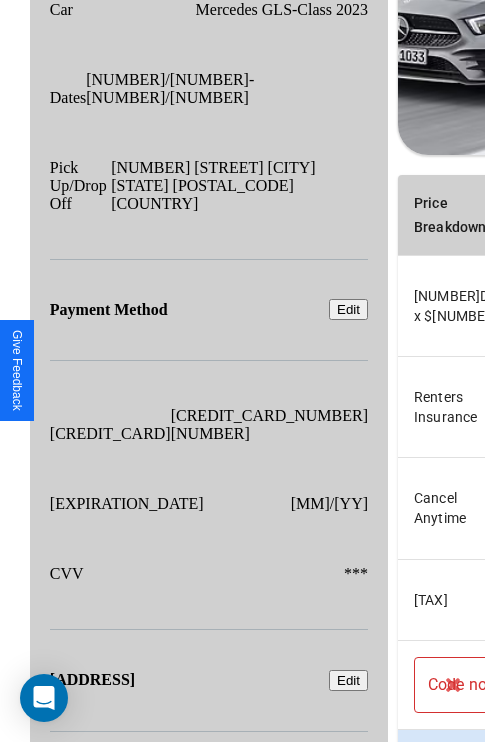 click on "Confirm & Submit" at bounding box center [574, 839] 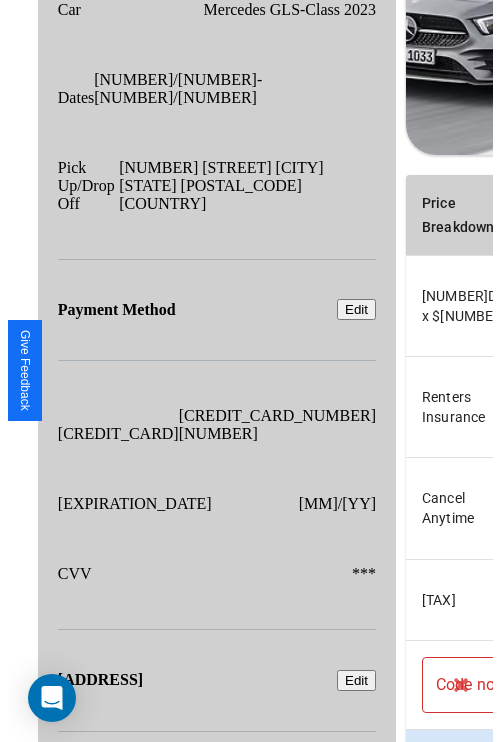 scroll, scrollTop: 0, scrollLeft: 72, axis: horizontal 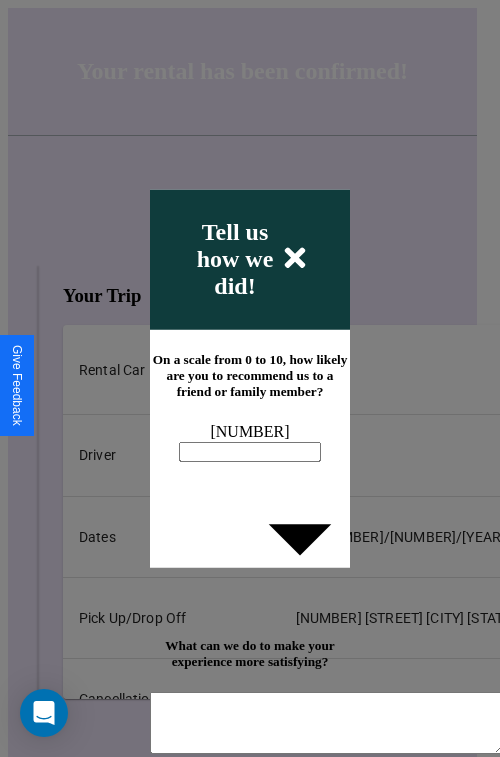 click on "9" at bounding box center [250, 441] 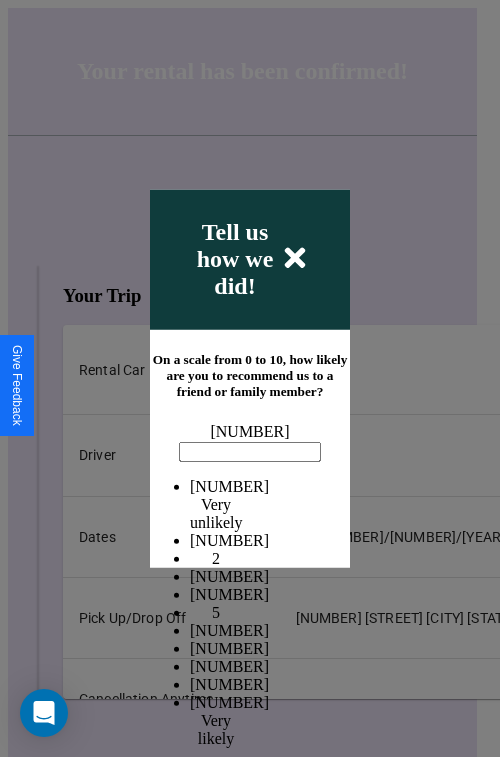 click on "10" at bounding box center [229, 701] 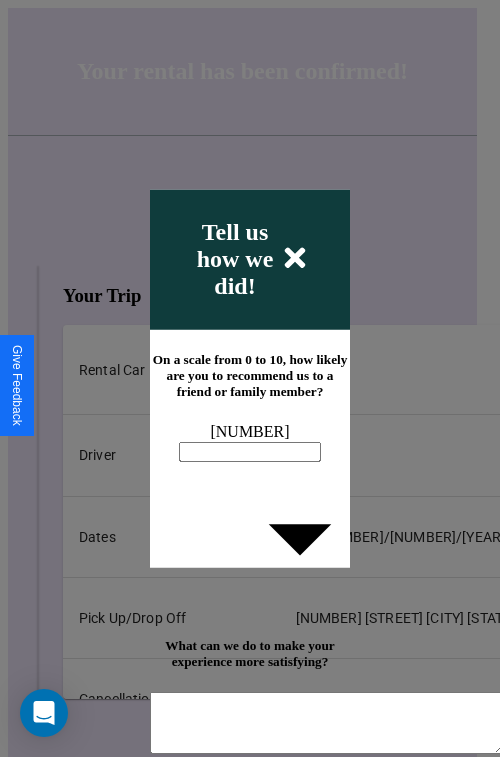scroll, scrollTop: 286, scrollLeft: 0, axis: vertical 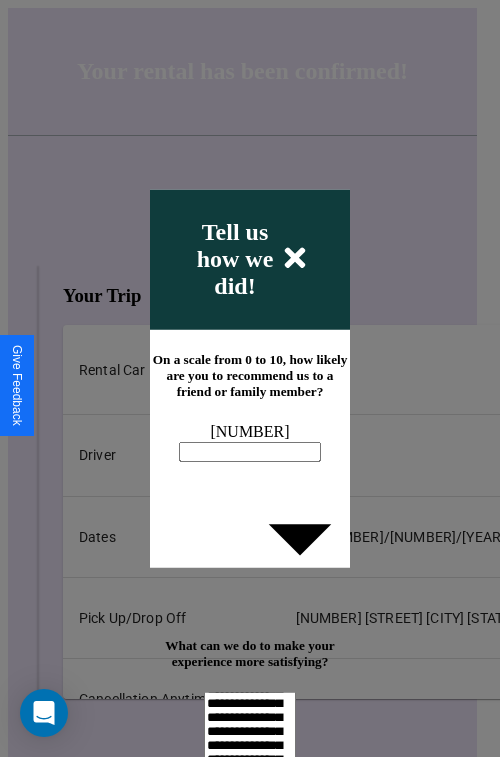 type on "**********" 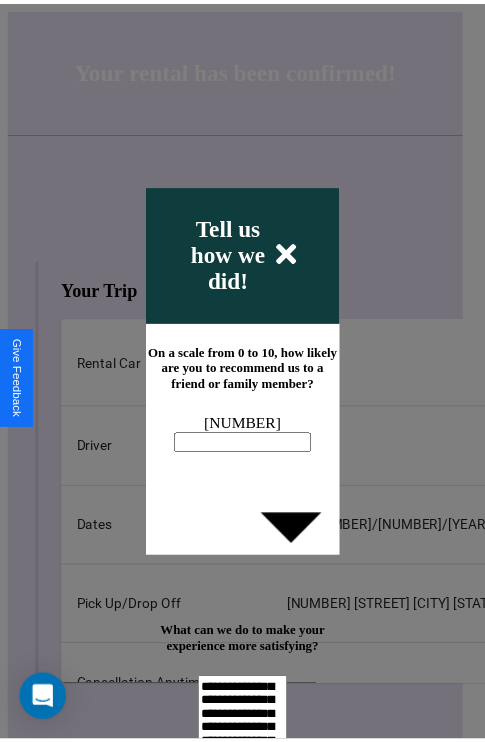 scroll, scrollTop: 0, scrollLeft: 0, axis: both 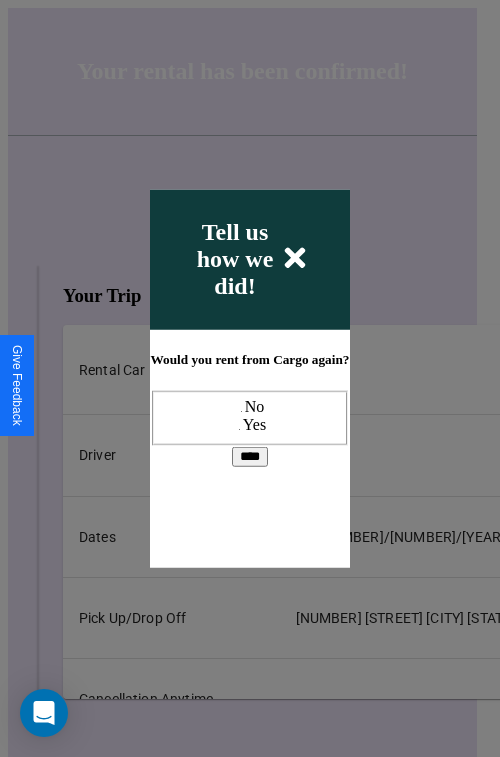 click at bounding box center (250, 378) 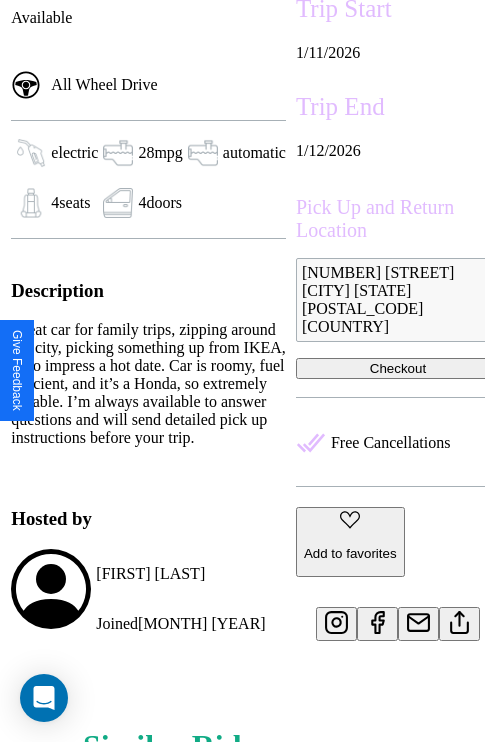 scroll, scrollTop: 619, scrollLeft: 76, axis: both 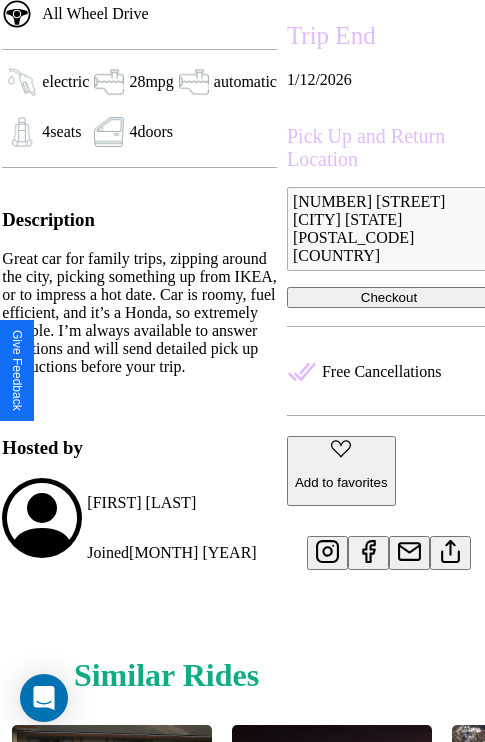 click at bounding box center [450, 548] 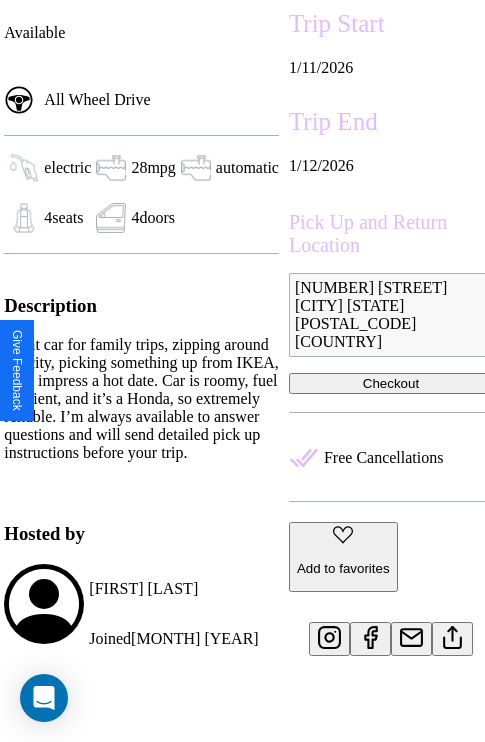 scroll, scrollTop: 503, scrollLeft: 73, axis: both 